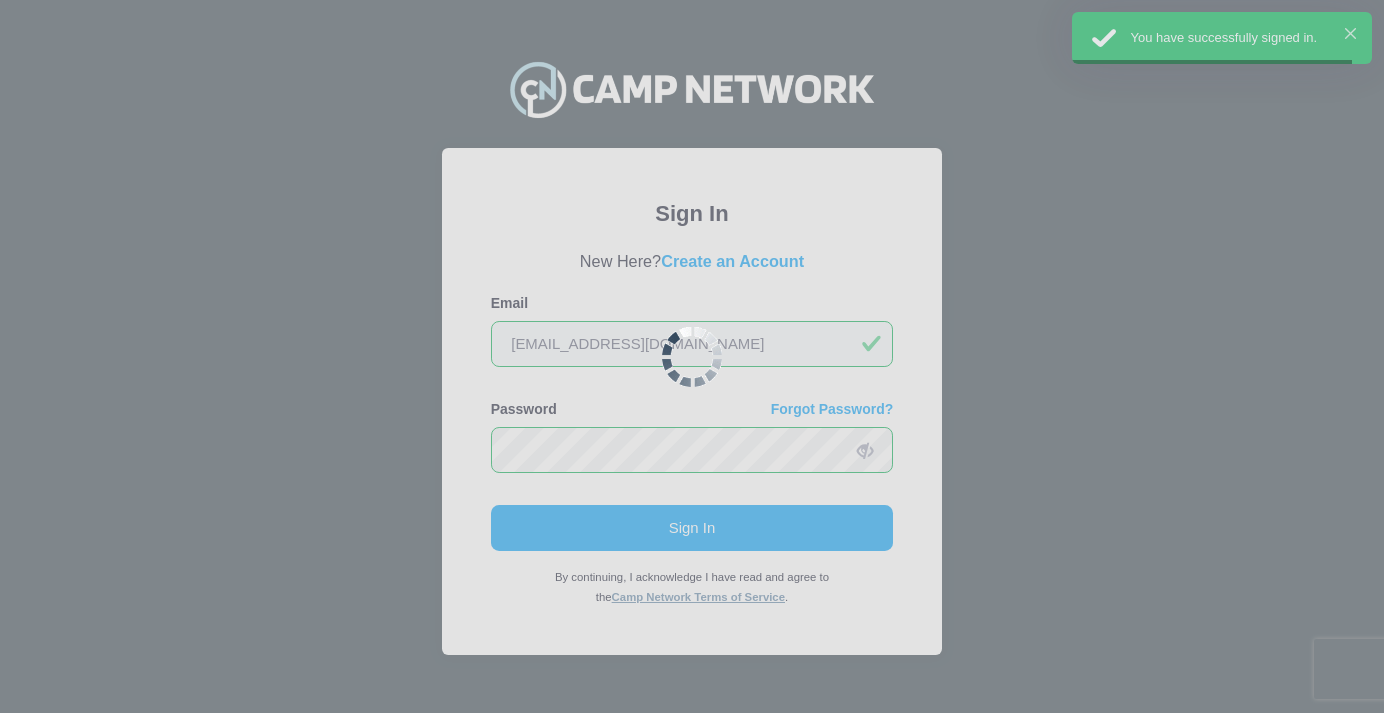 scroll, scrollTop: 0, scrollLeft: 0, axis: both 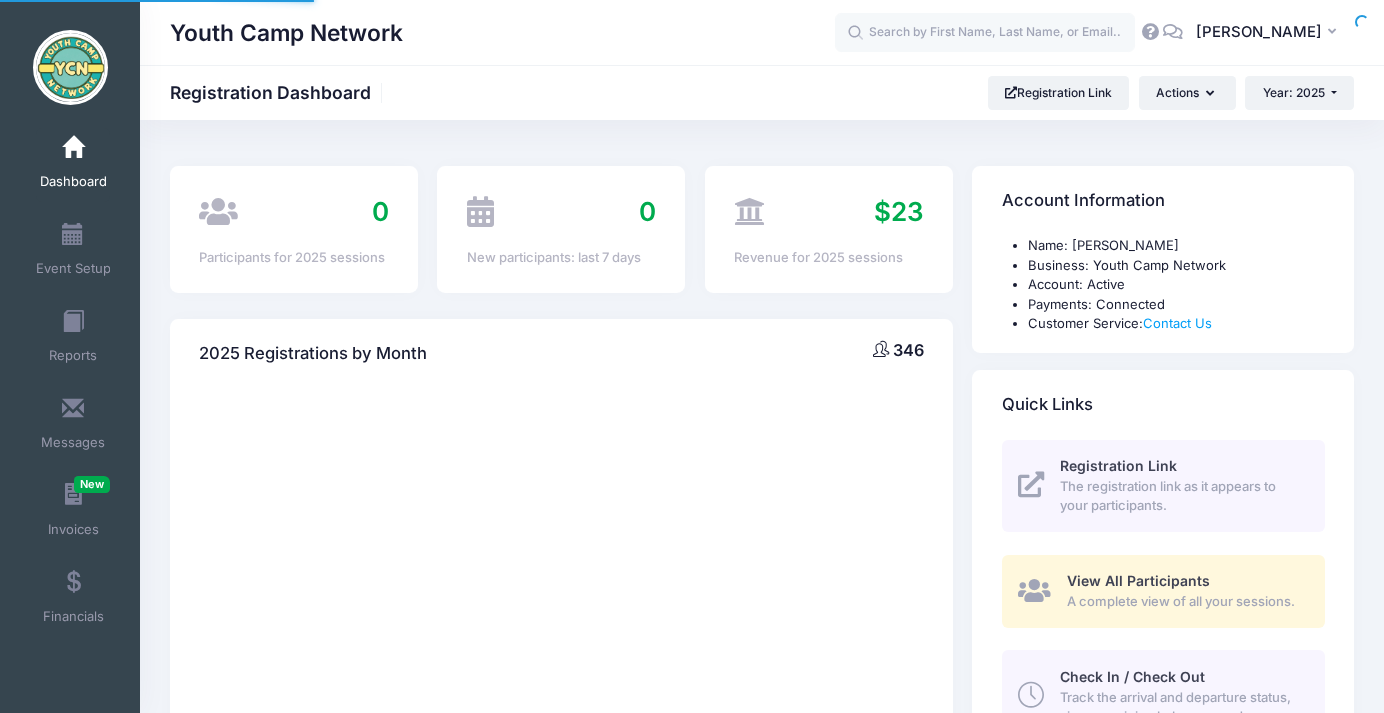 select 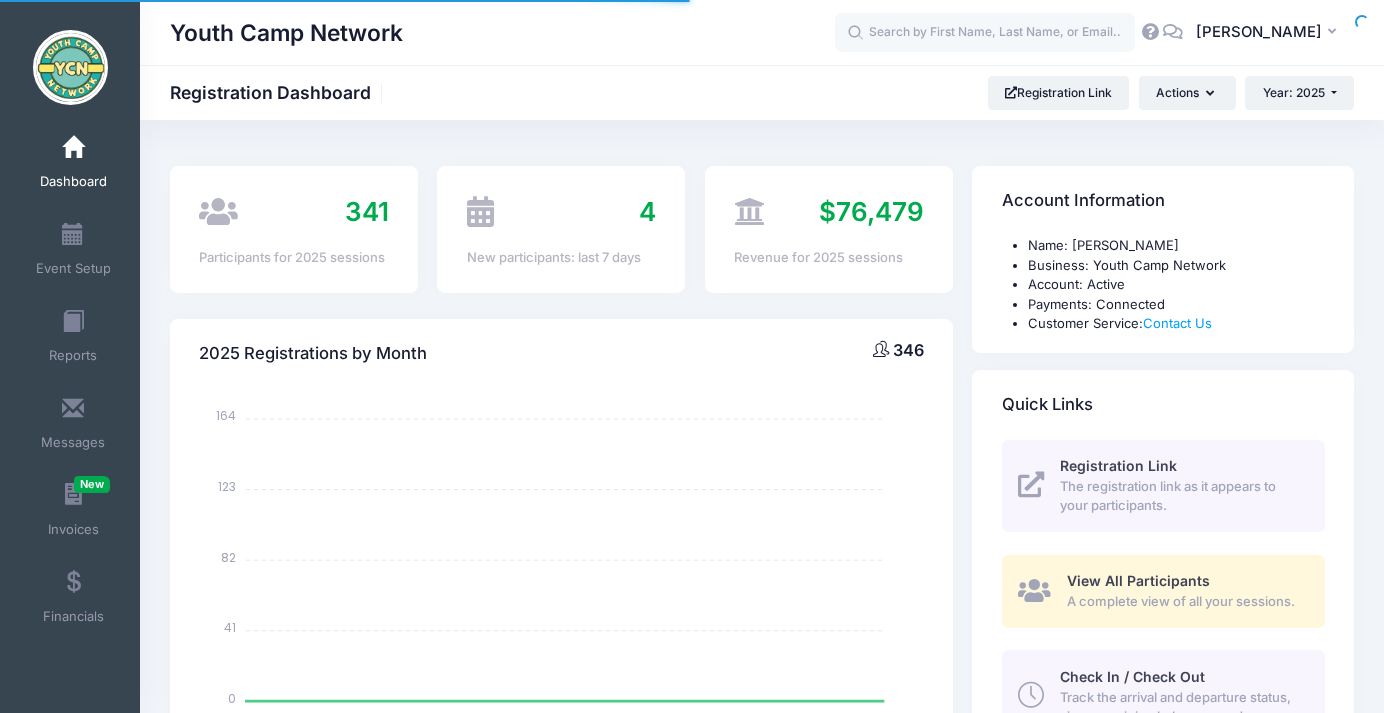 scroll, scrollTop: 0, scrollLeft: 0, axis: both 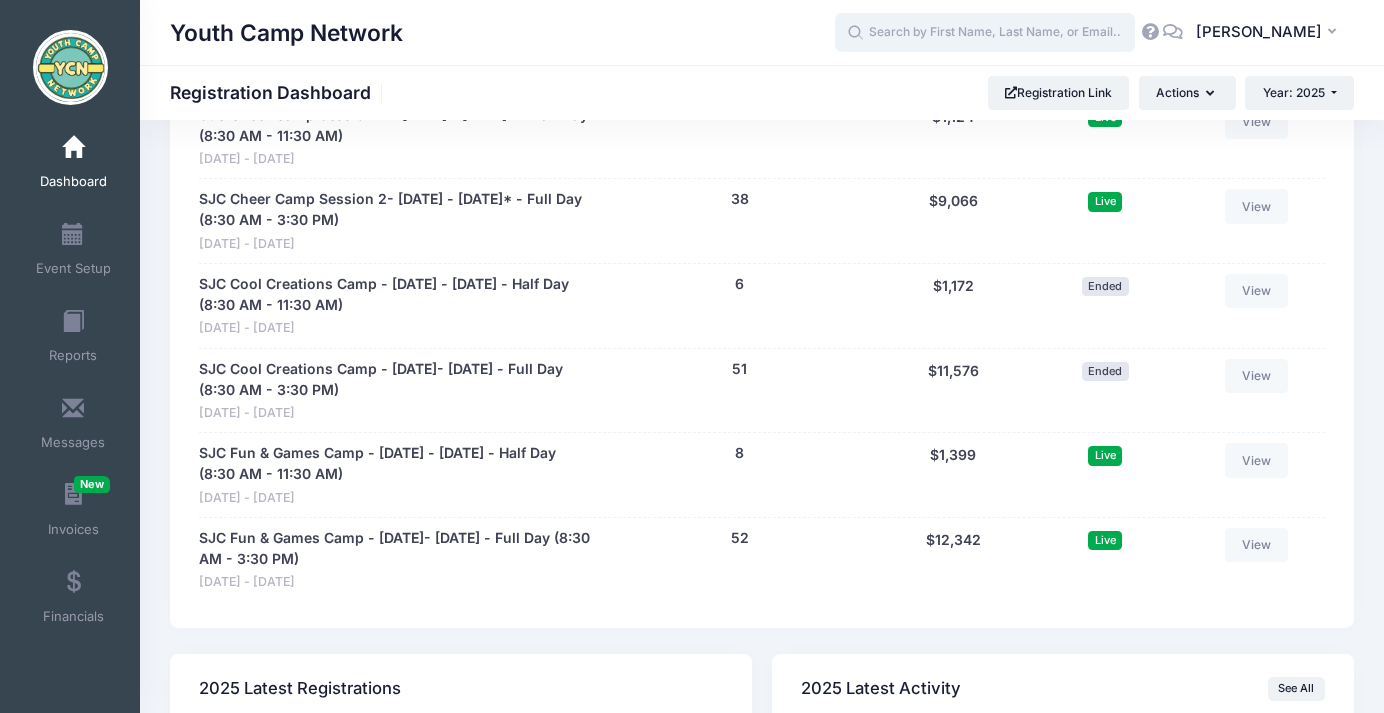click at bounding box center (985, 33) 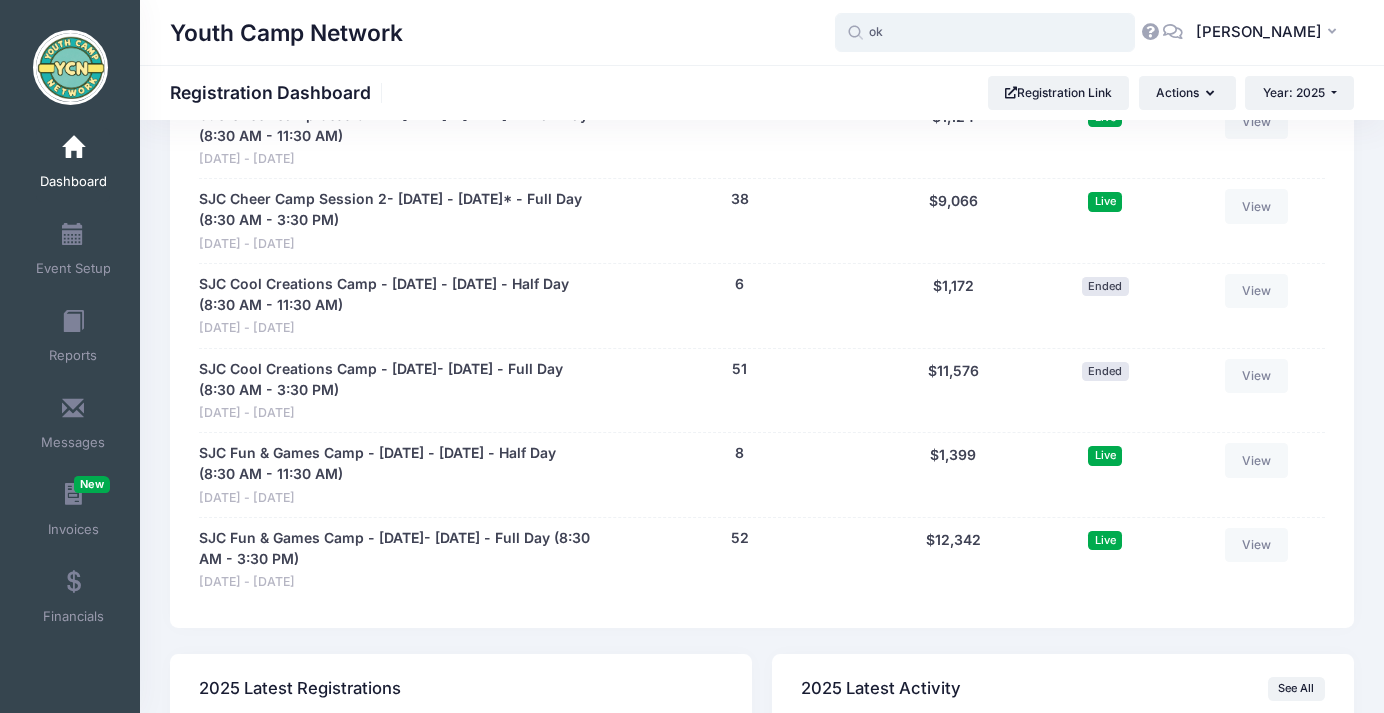 type on "o" 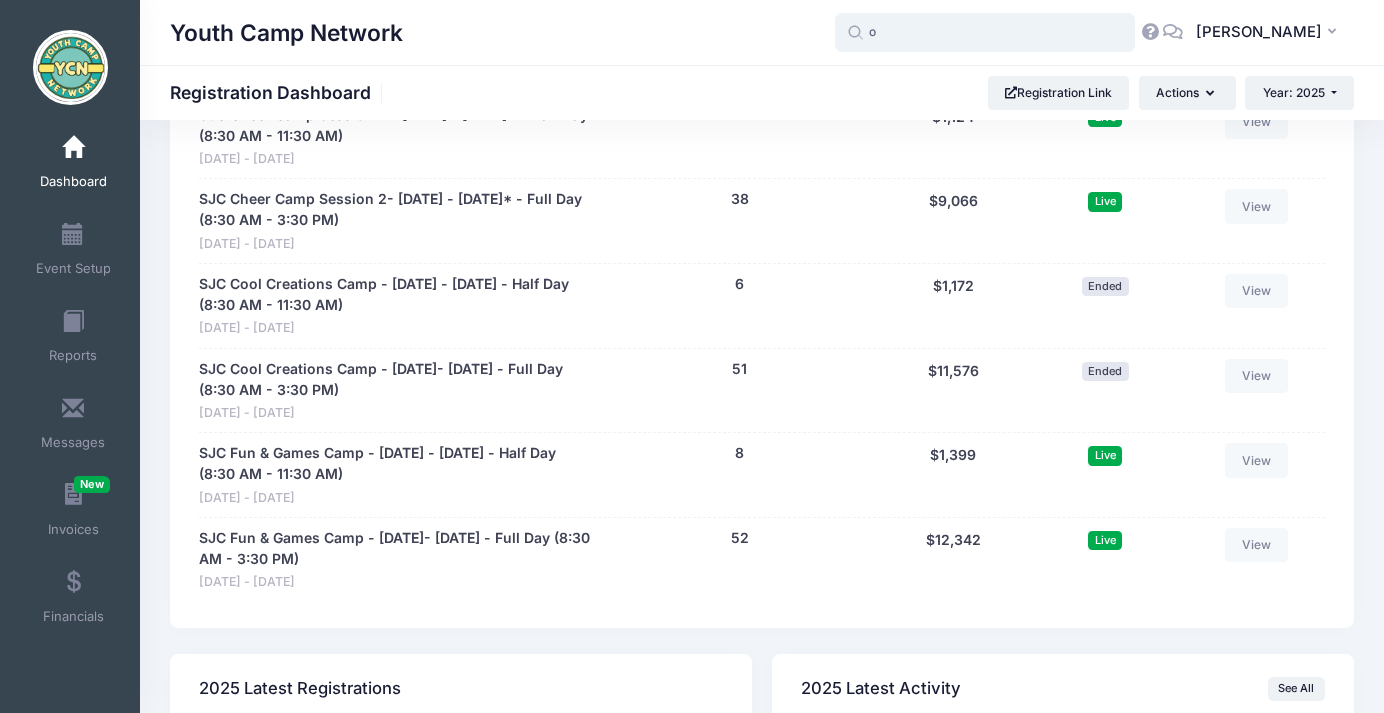 type 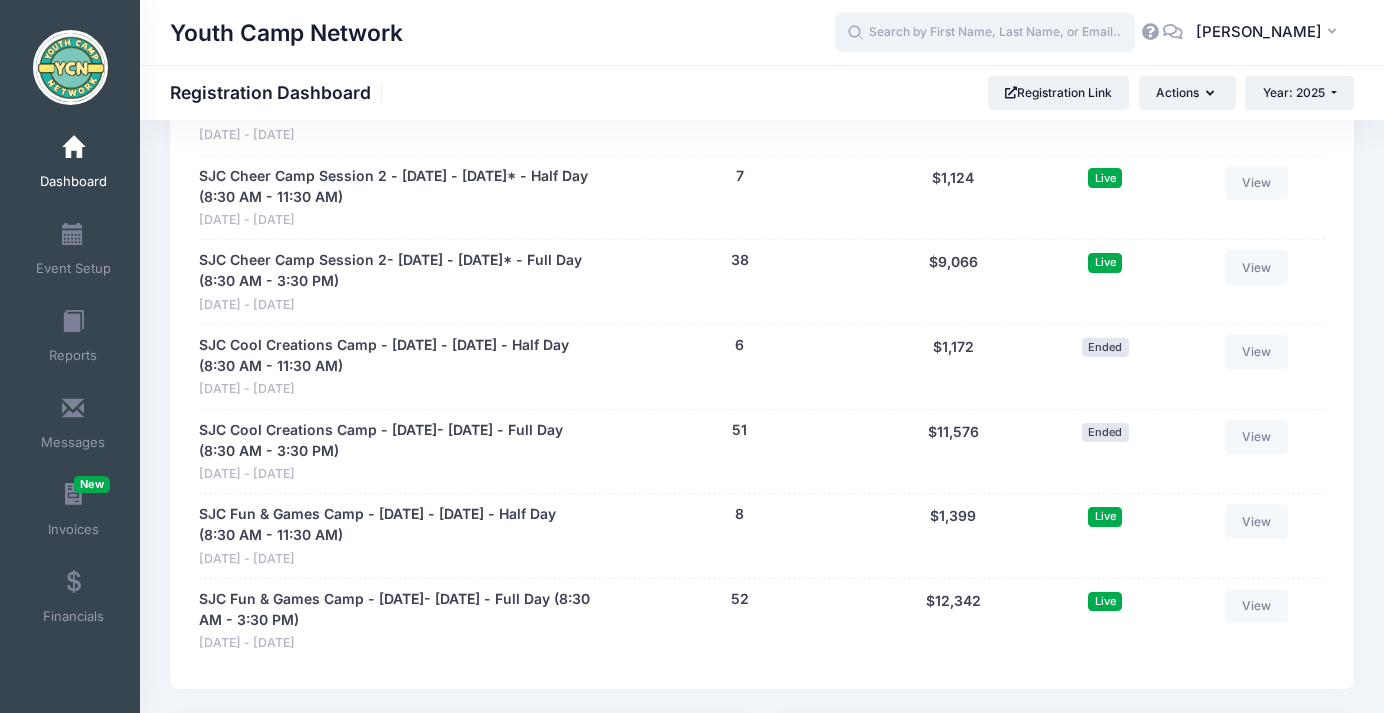 scroll, scrollTop: 1679, scrollLeft: 0, axis: vertical 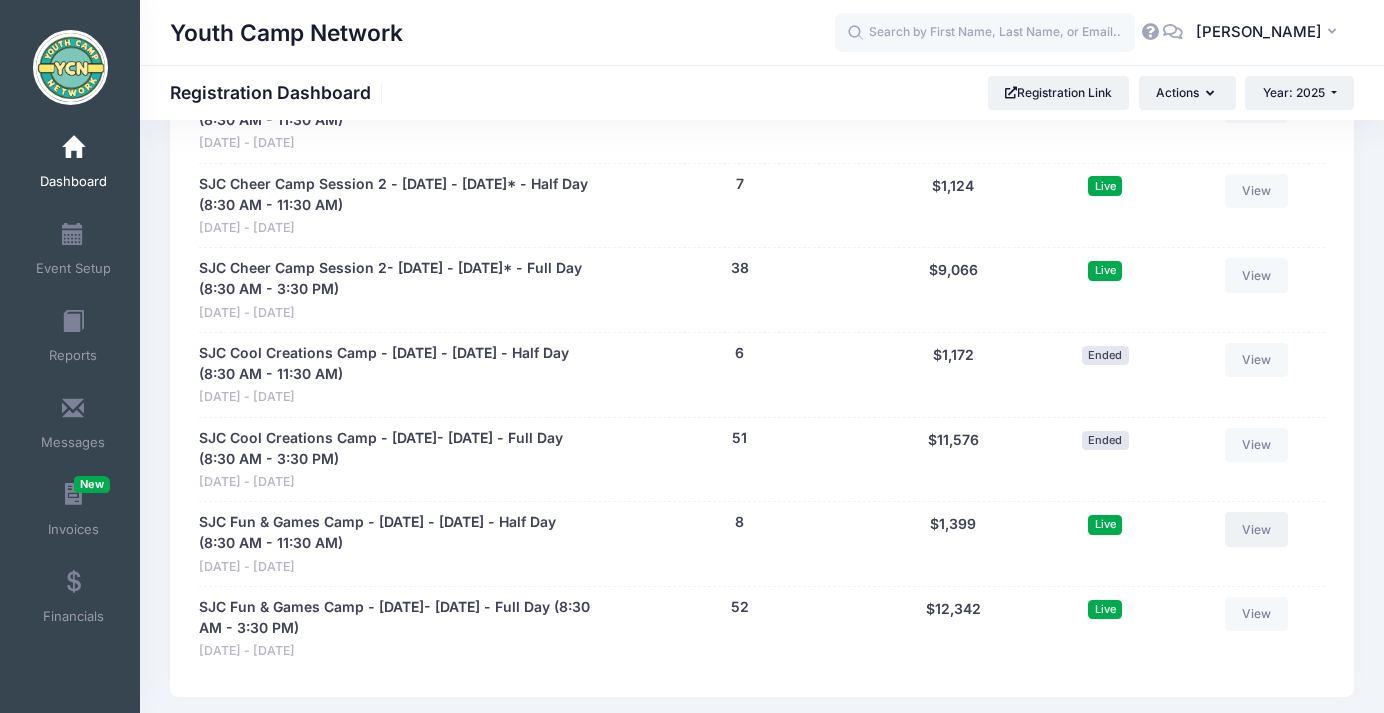 click on "View" at bounding box center (1257, 529) 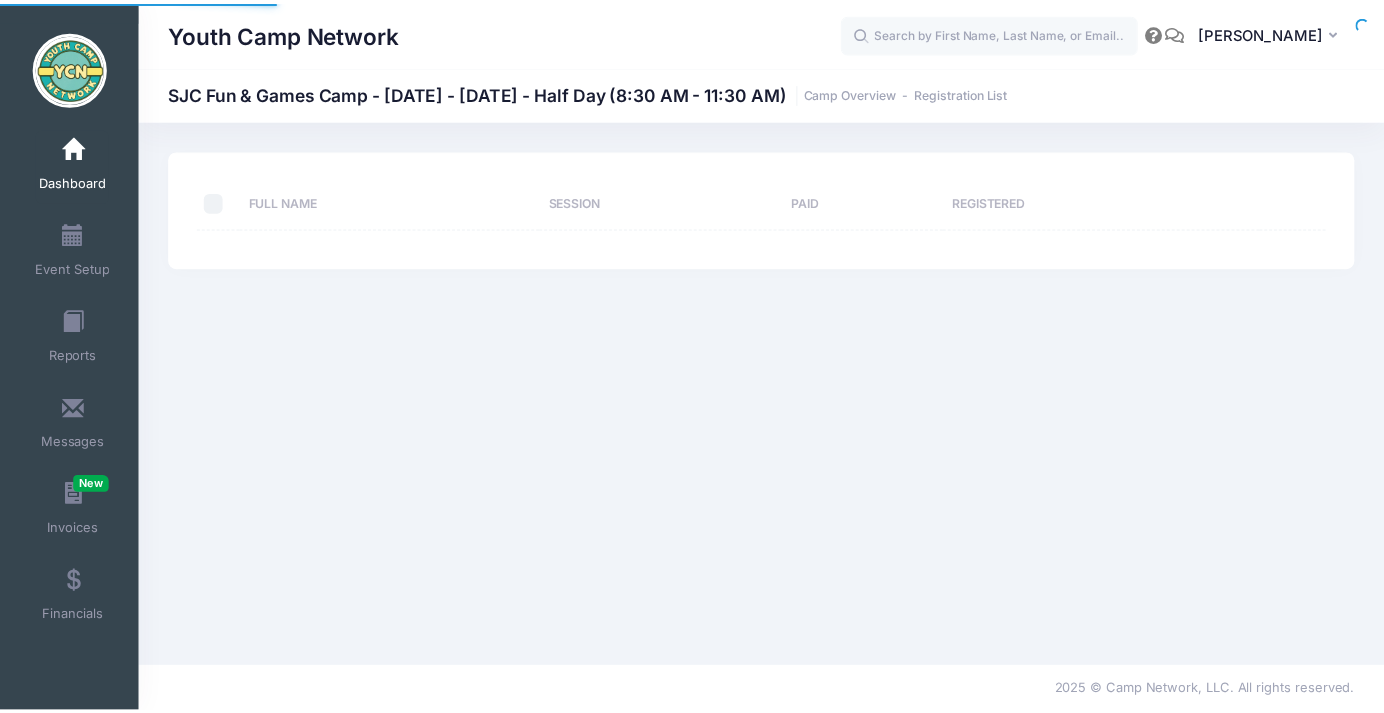 scroll, scrollTop: 0, scrollLeft: 0, axis: both 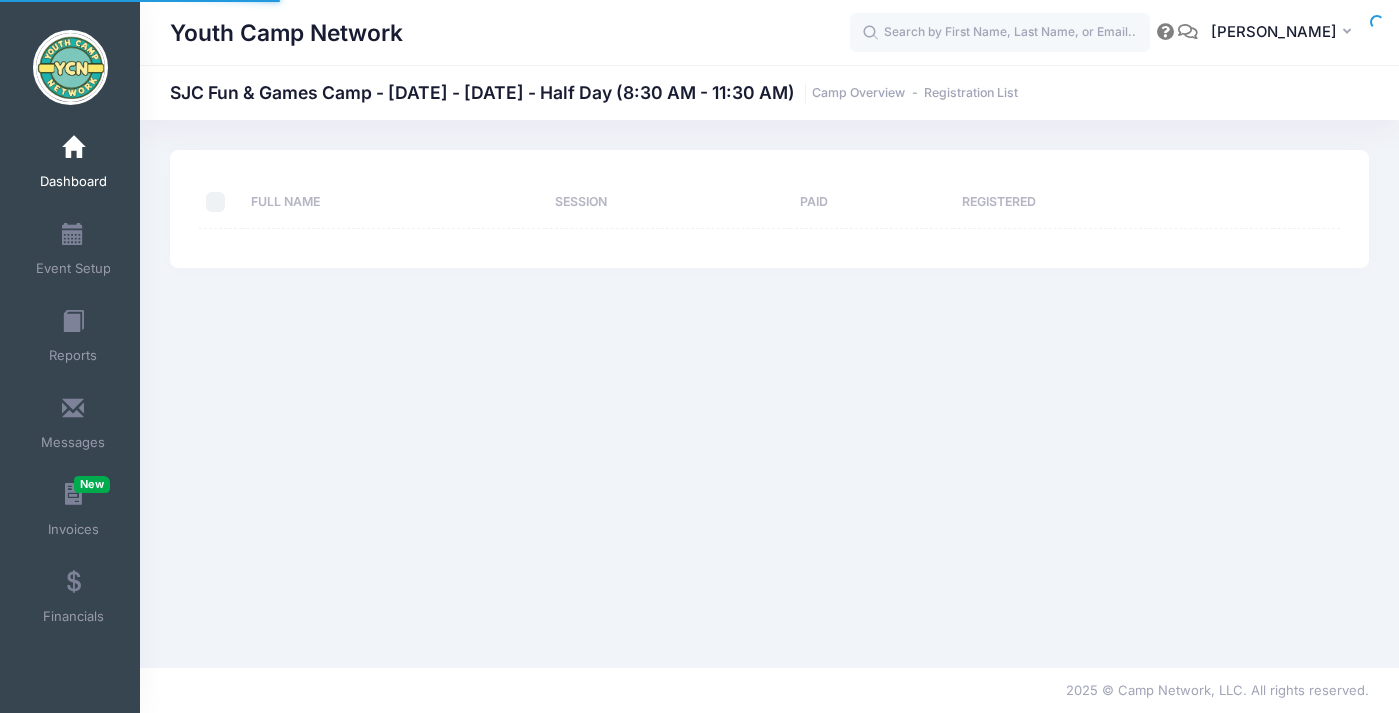 select on "10" 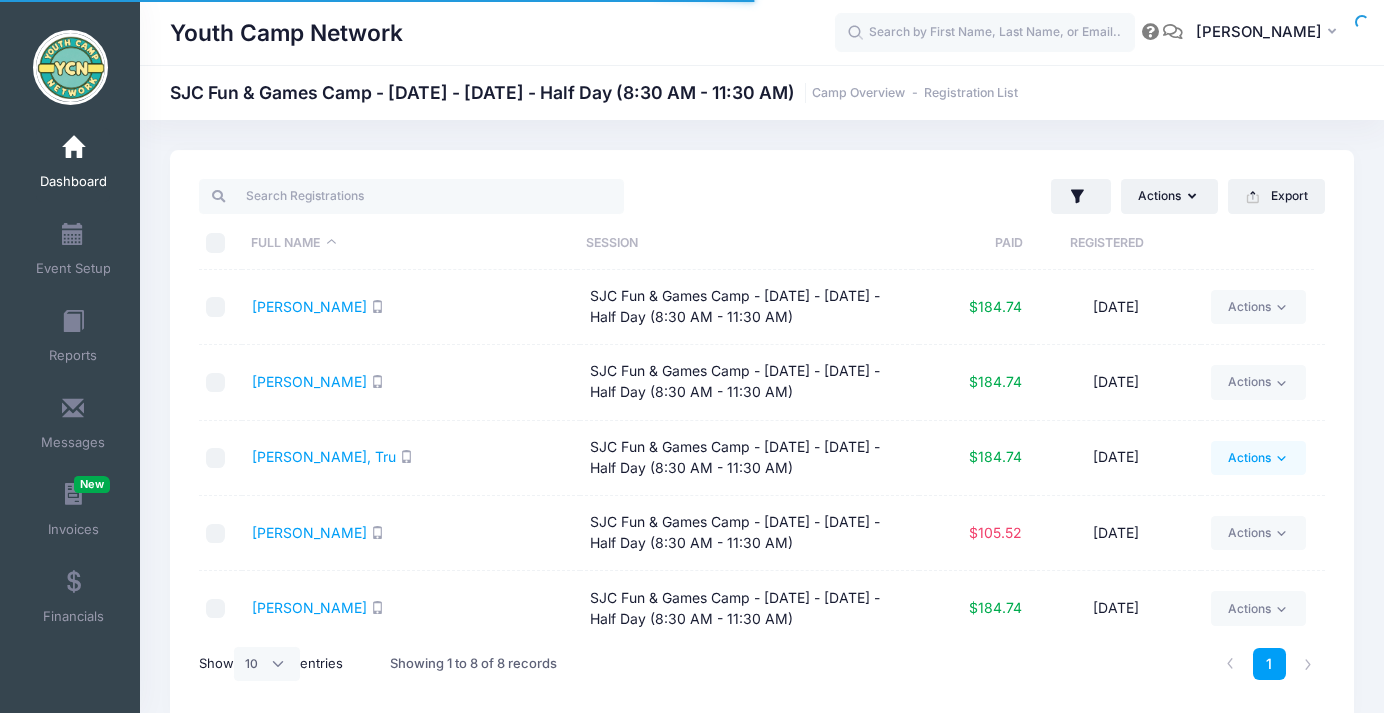 scroll, scrollTop: 0, scrollLeft: 0, axis: both 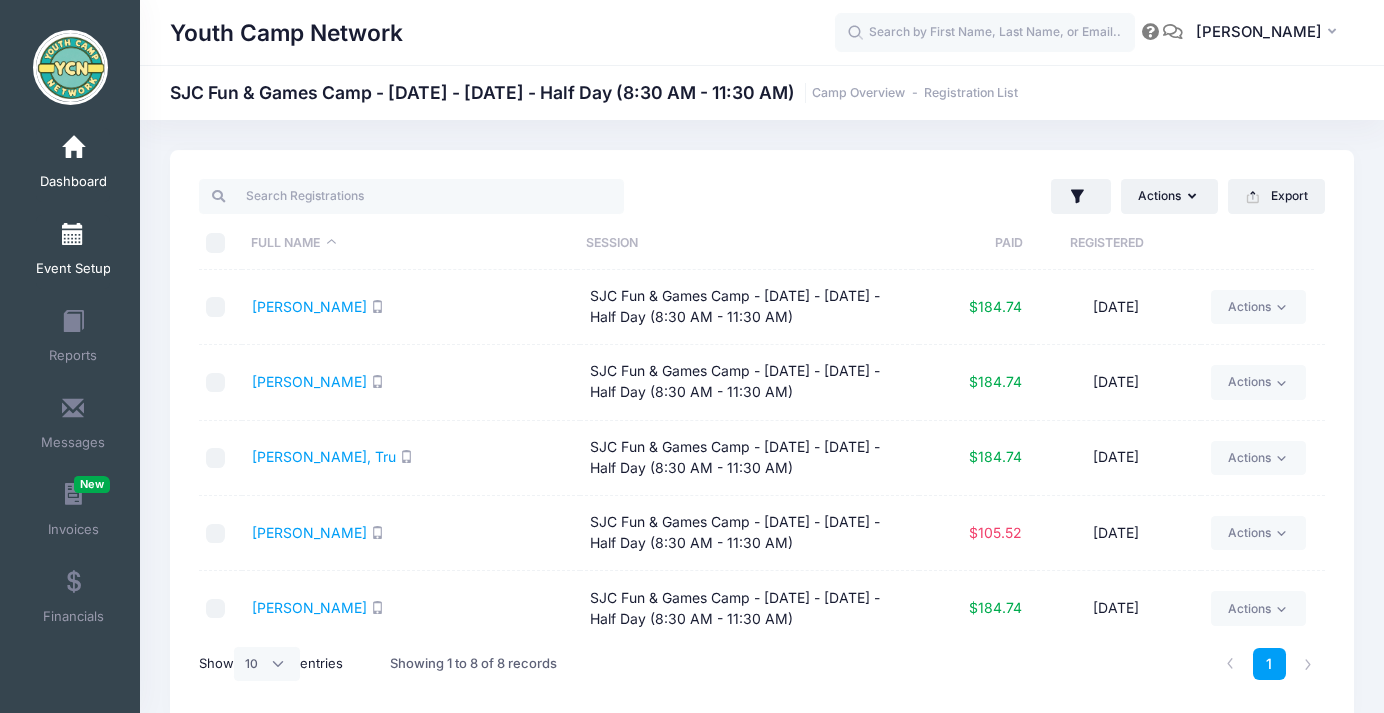 click at bounding box center (73, 235) 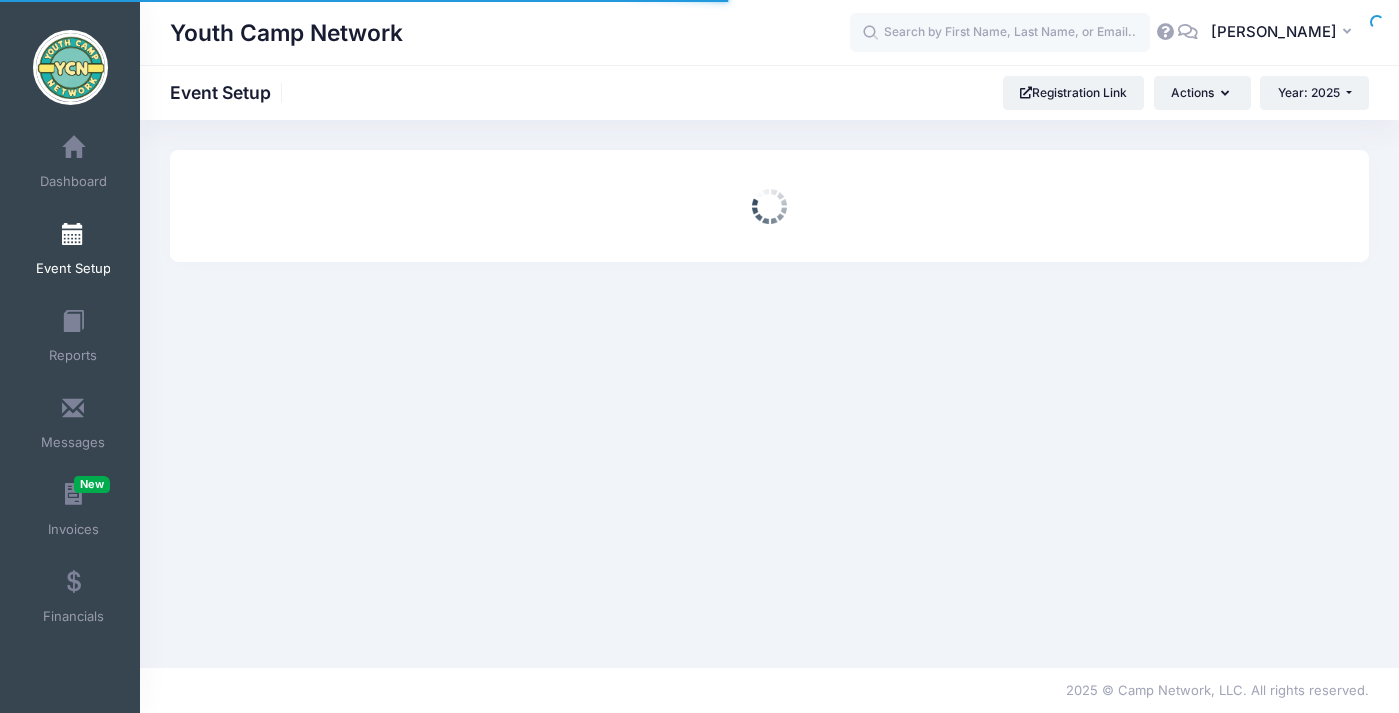 scroll, scrollTop: 0, scrollLeft: 0, axis: both 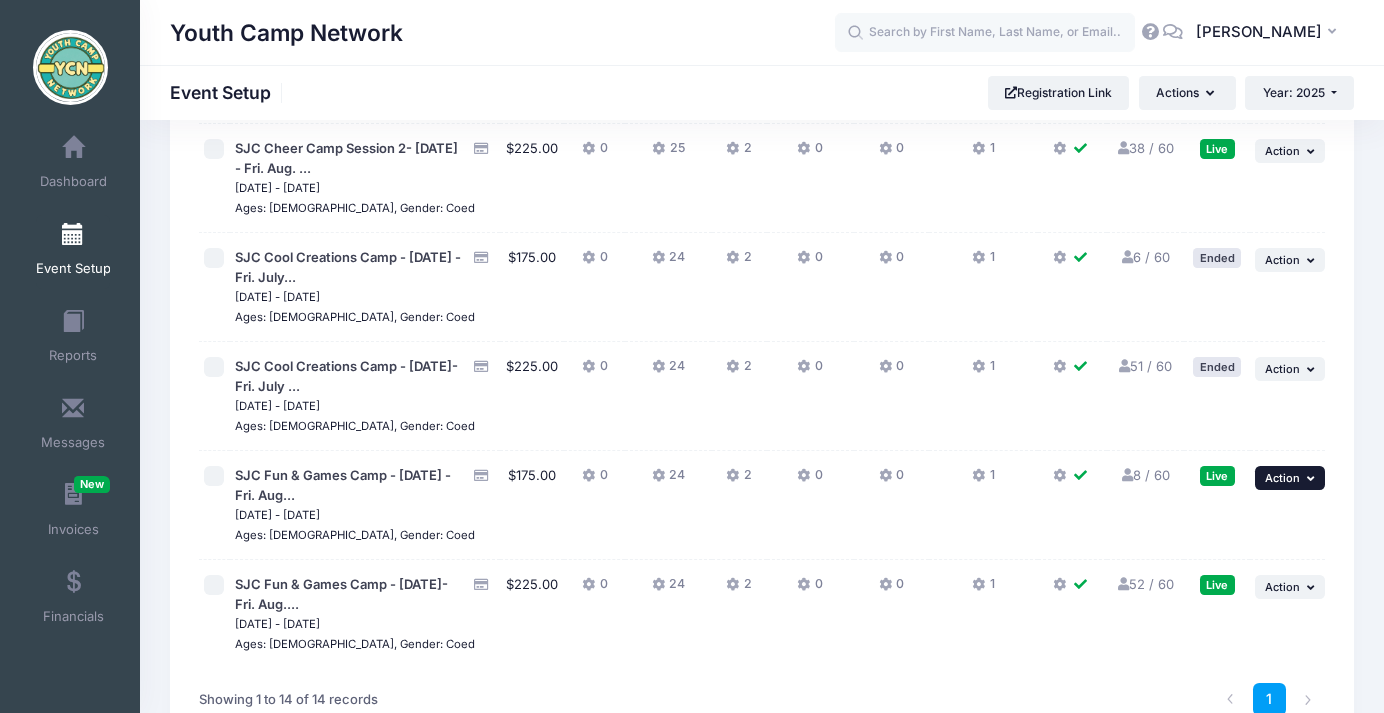 click on "... Action" at bounding box center (1290, 478) 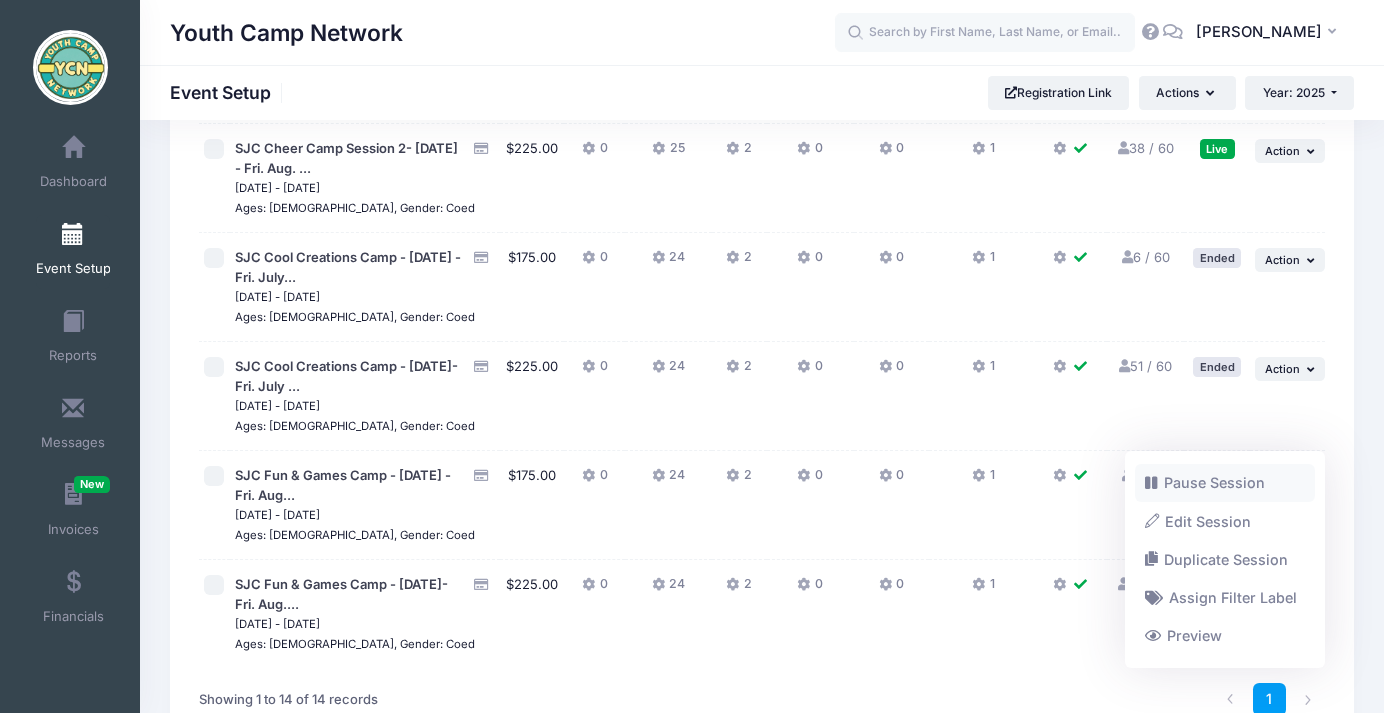 click on "Pause Session" at bounding box center (1225, 483) 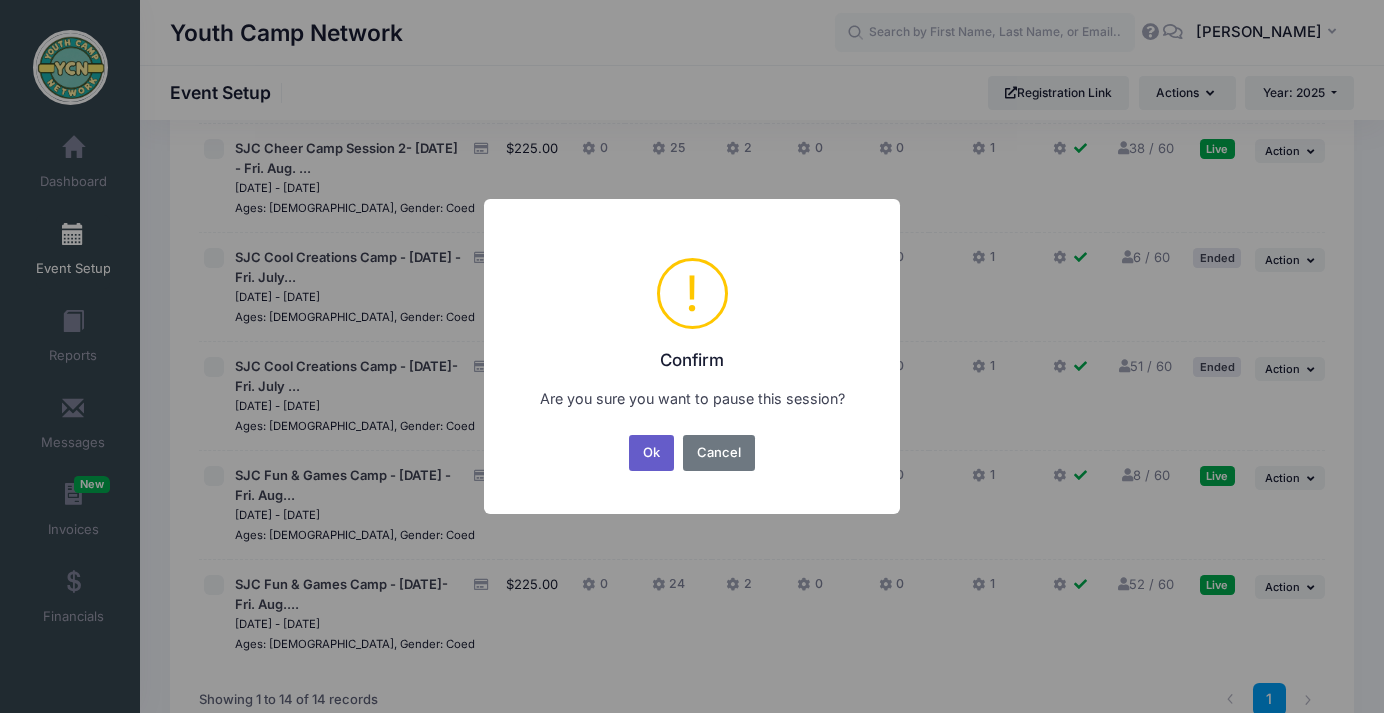 click on "Ok" at bounding box center [652, 453] 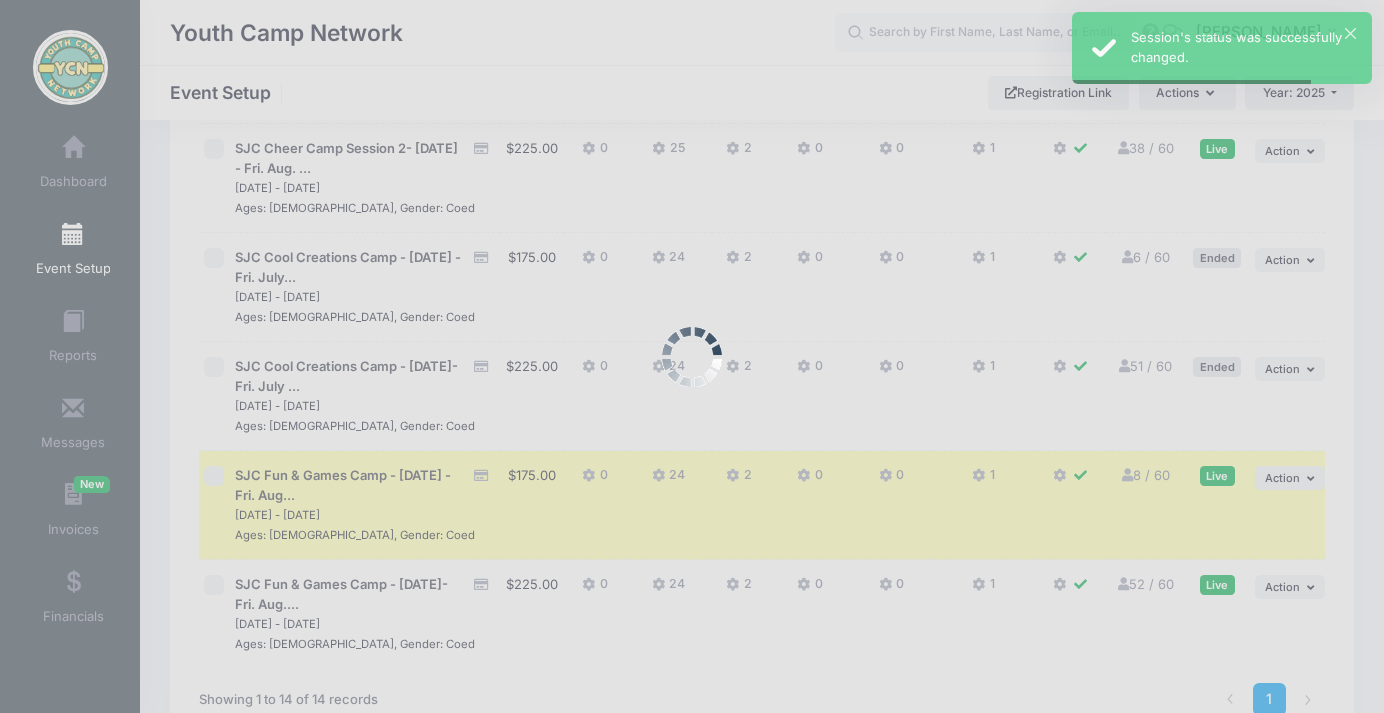 click at bounding box center (692, 356) 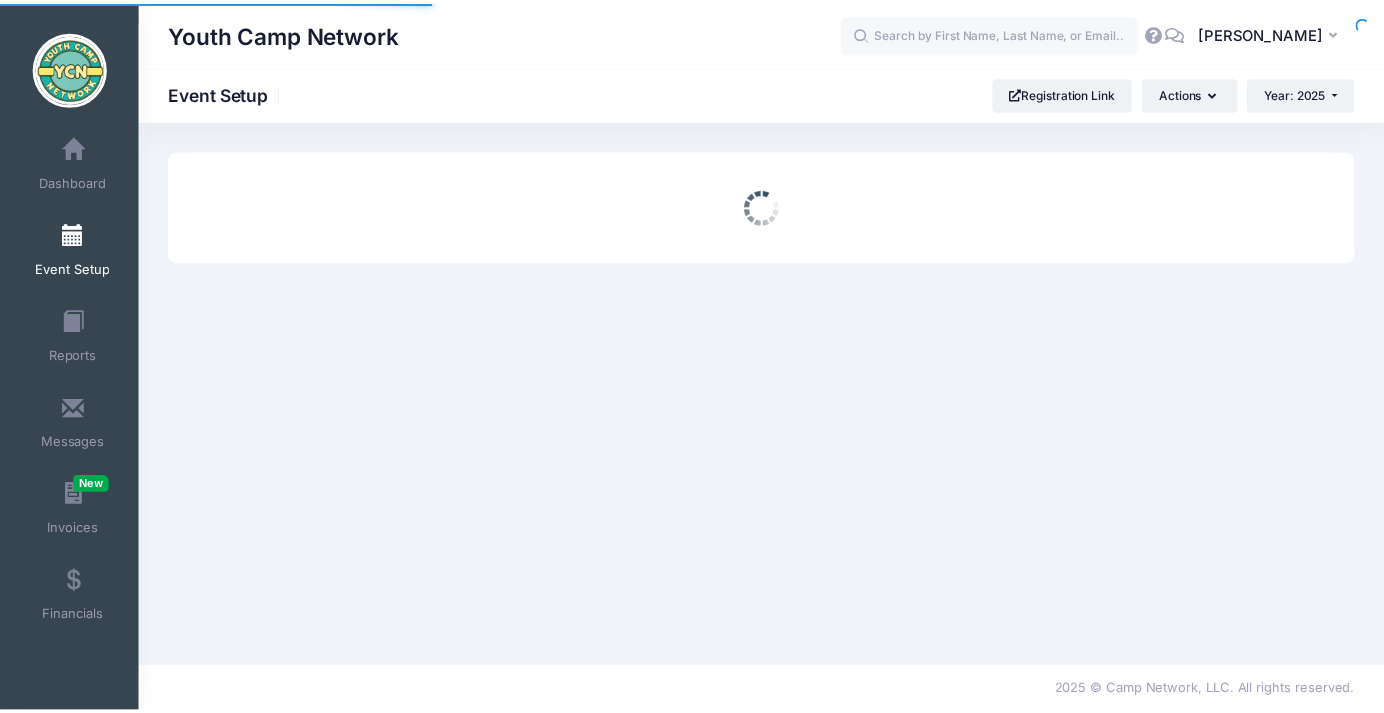scroll, scrollTop: 0, scrollLeft: 0, axis: both 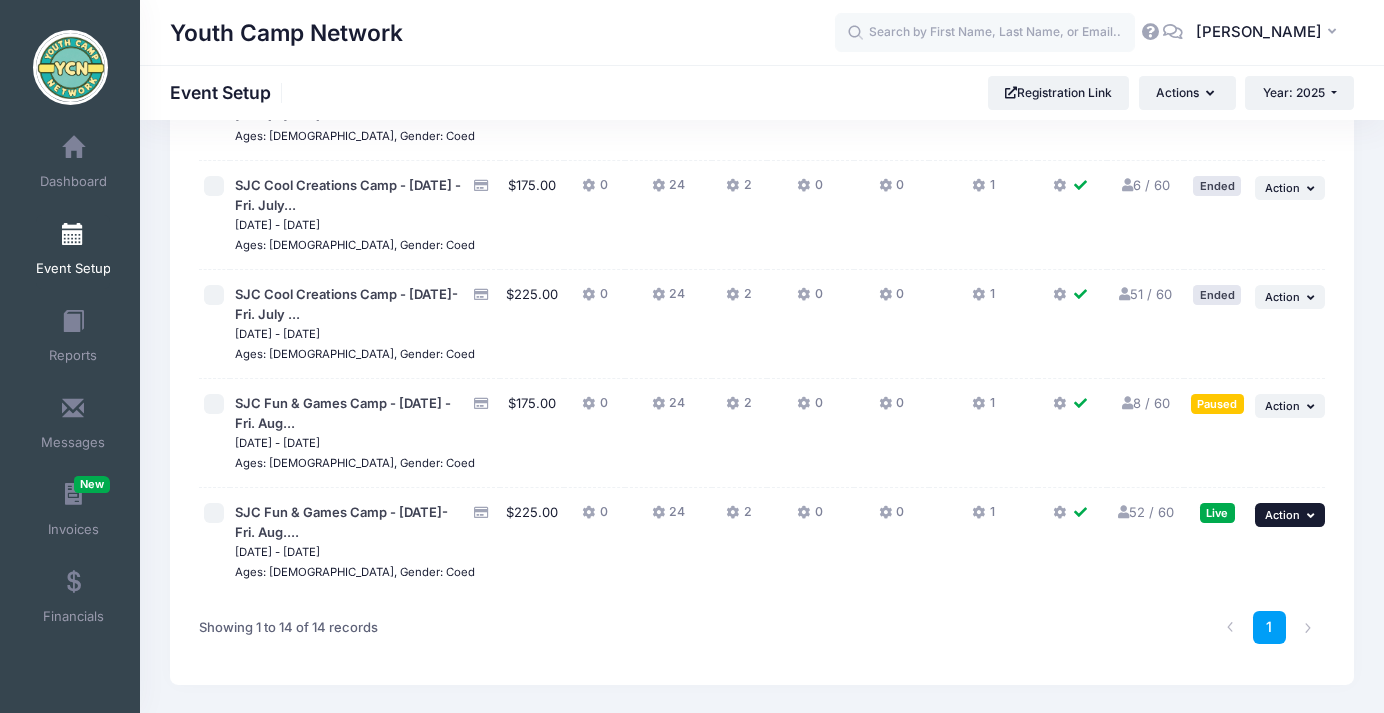 click on "Action" at bounding box center [1282, 515] 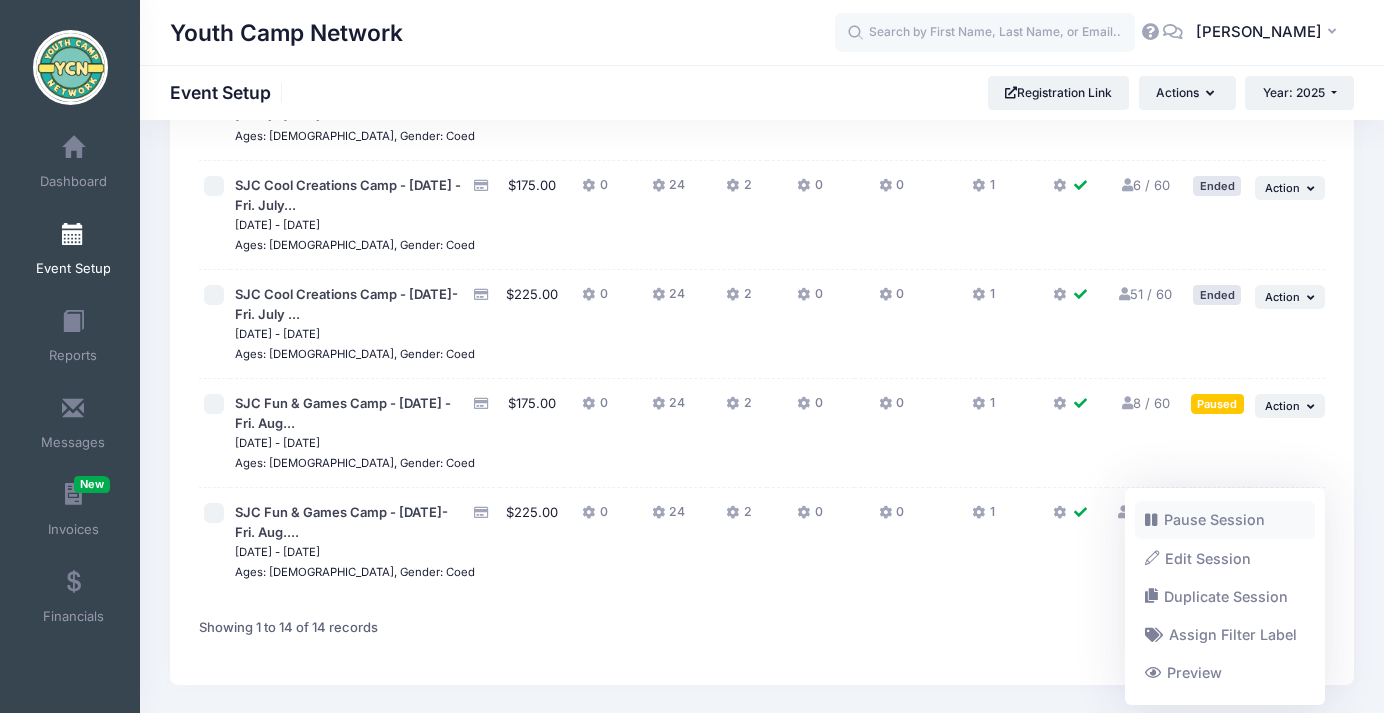 click on "Pause Session" at bounding box center (1225, 520) 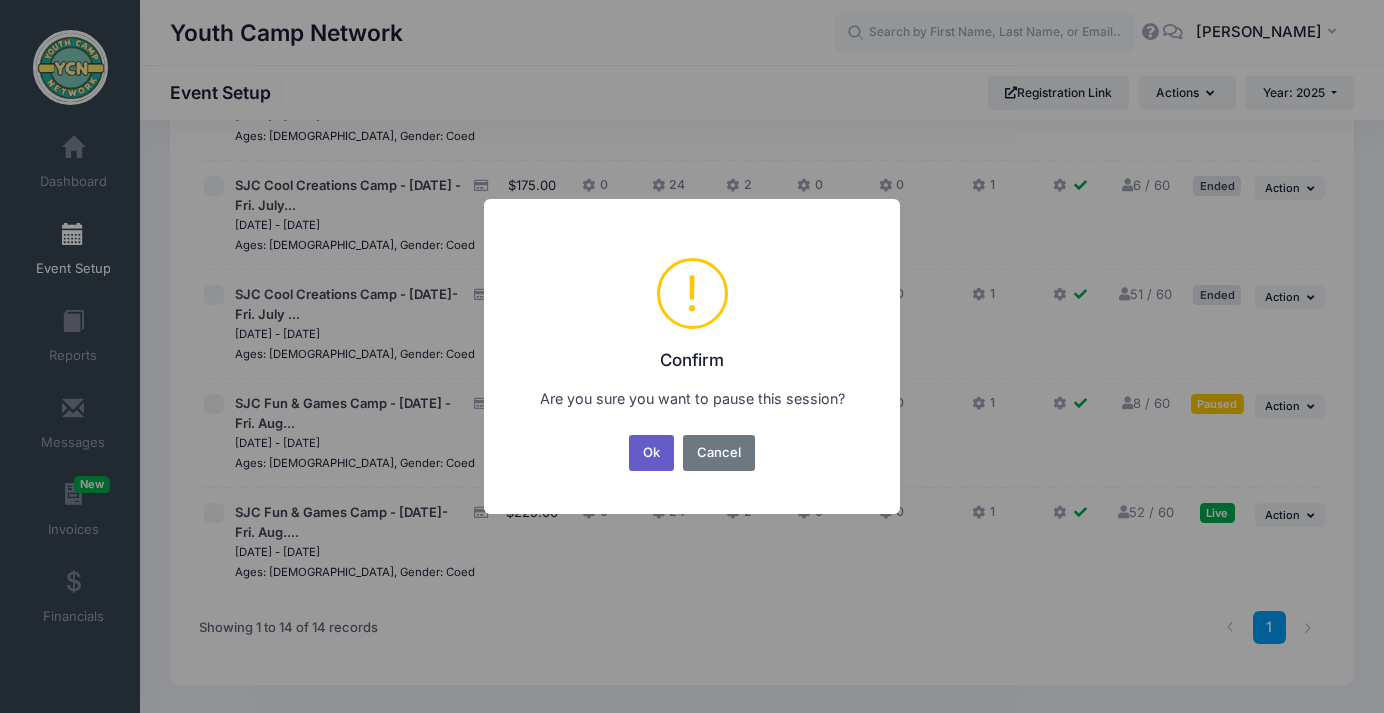 click on "Ok" at bounding box center [652, 453] 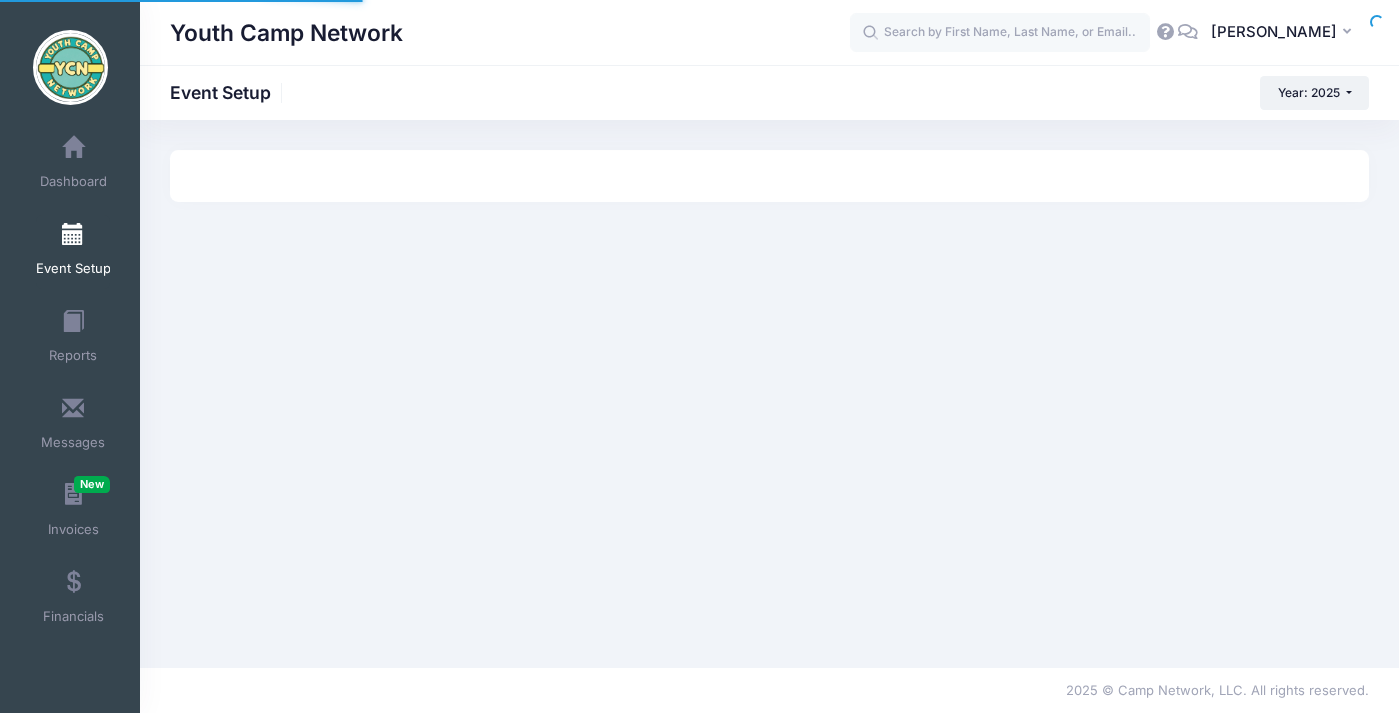 scroll, scrollTop: 0, scrollLeft: 0, axis: both 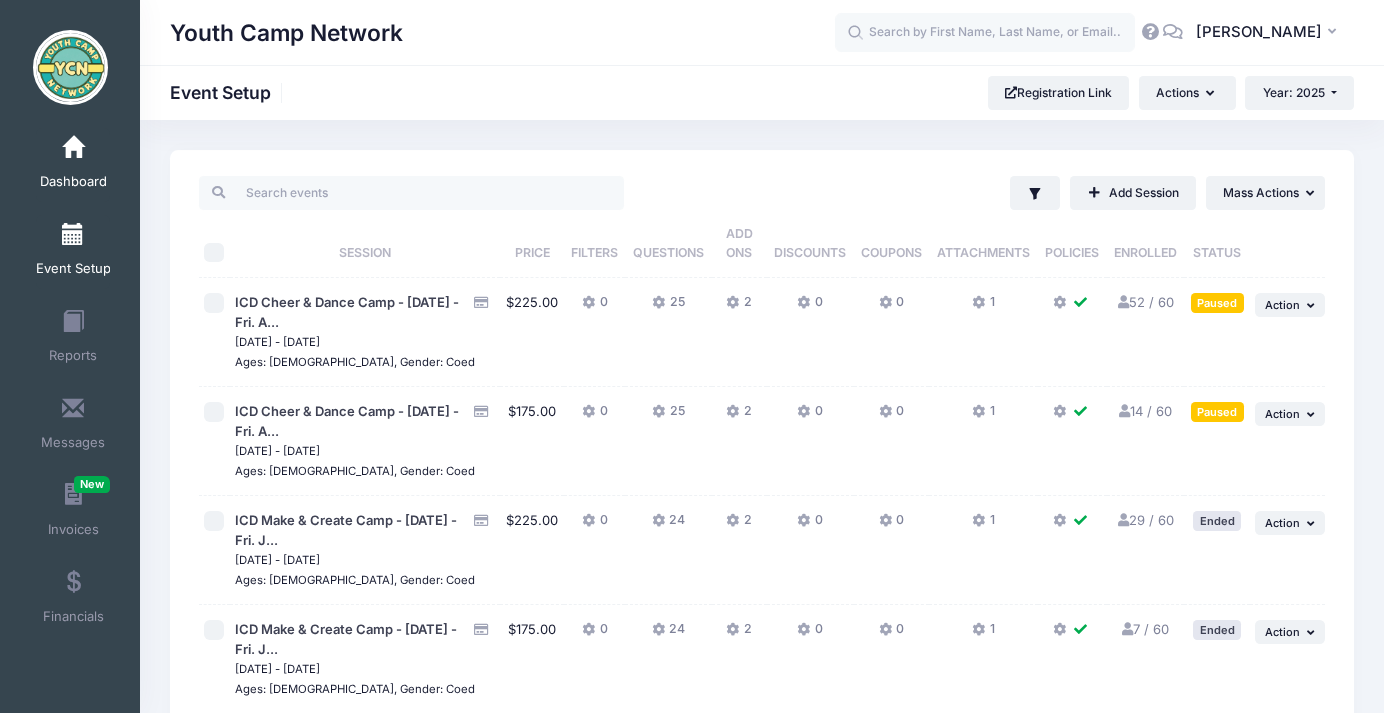 click at bounding box center [73, 148] 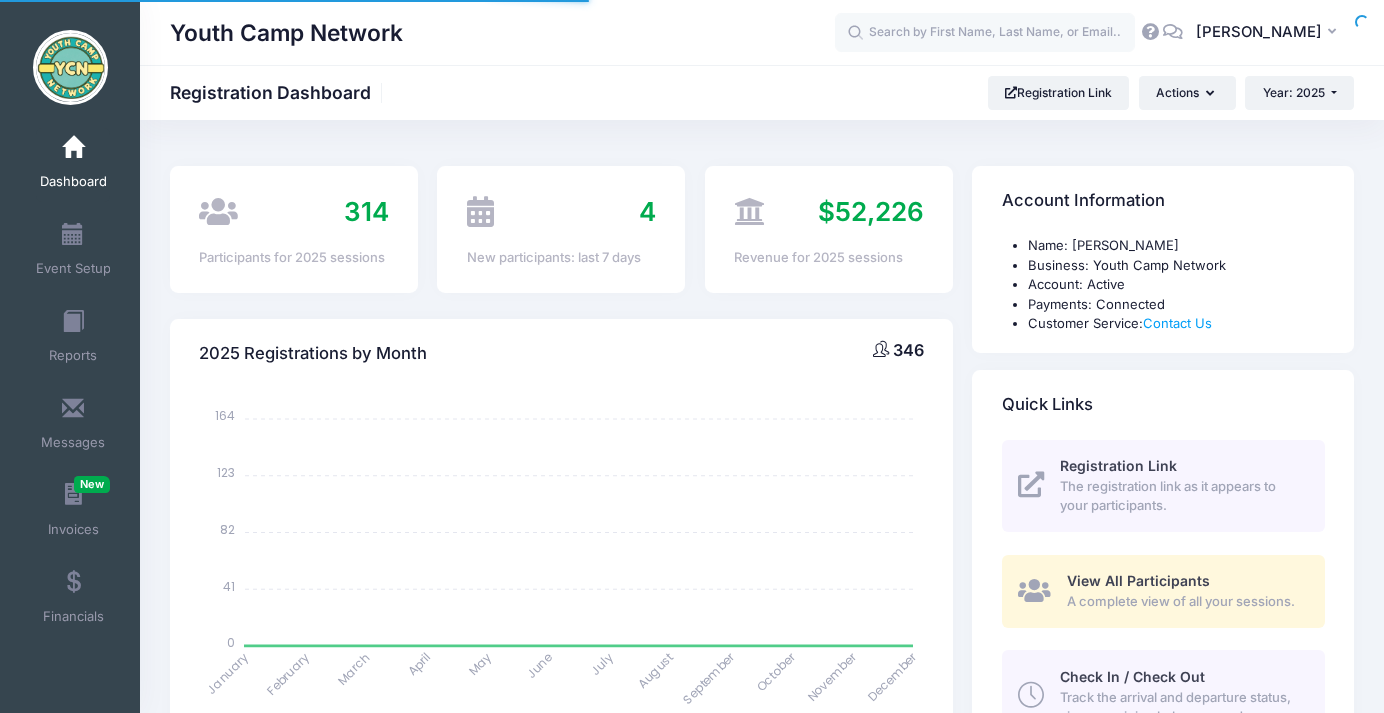 select 